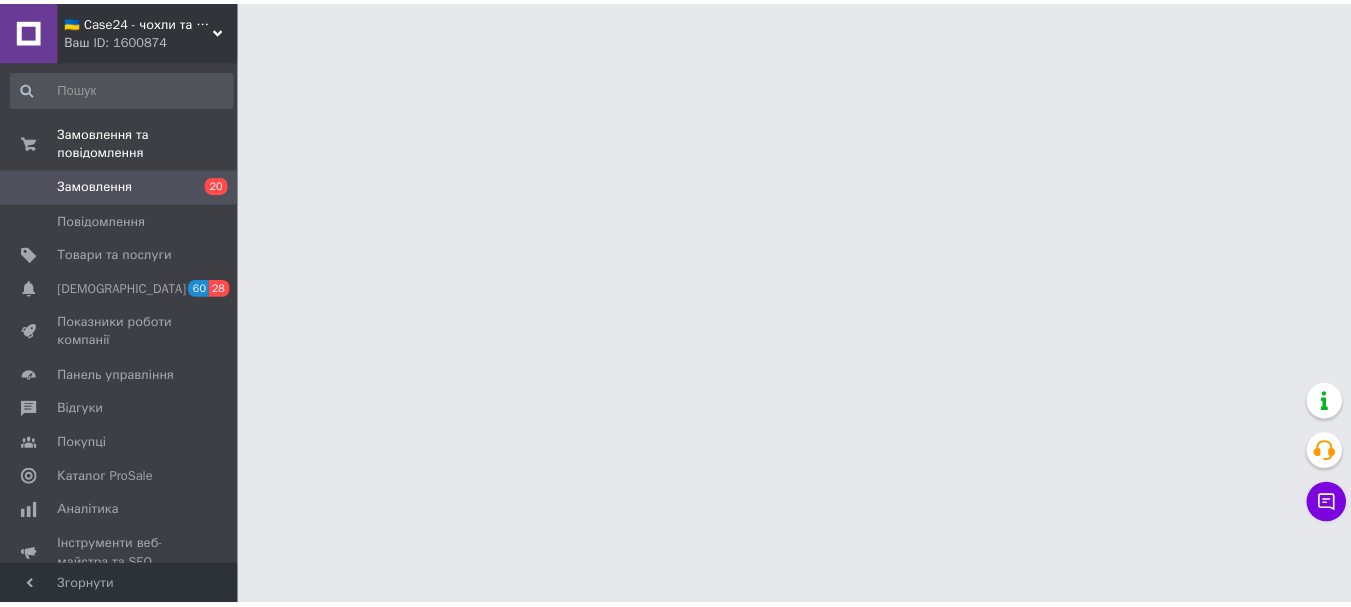 scroll, scrollTop: 0, scrollLeft: 0, axis: both 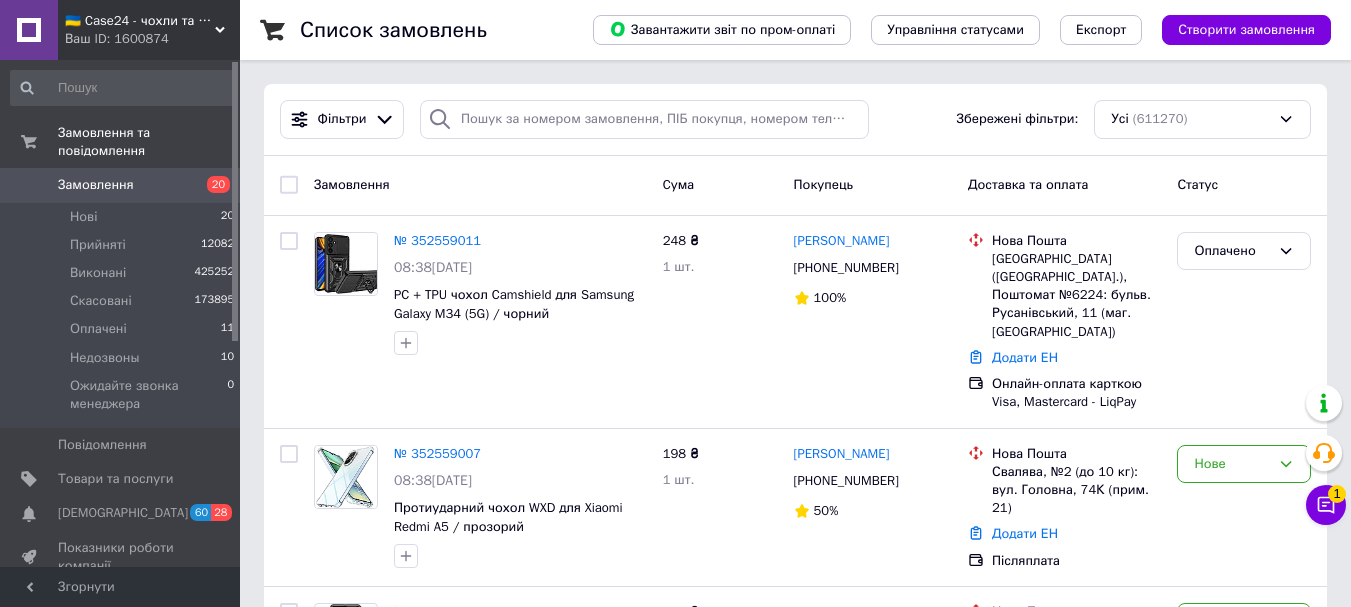 click on "Замовлення" at bounding box center (96, 185) 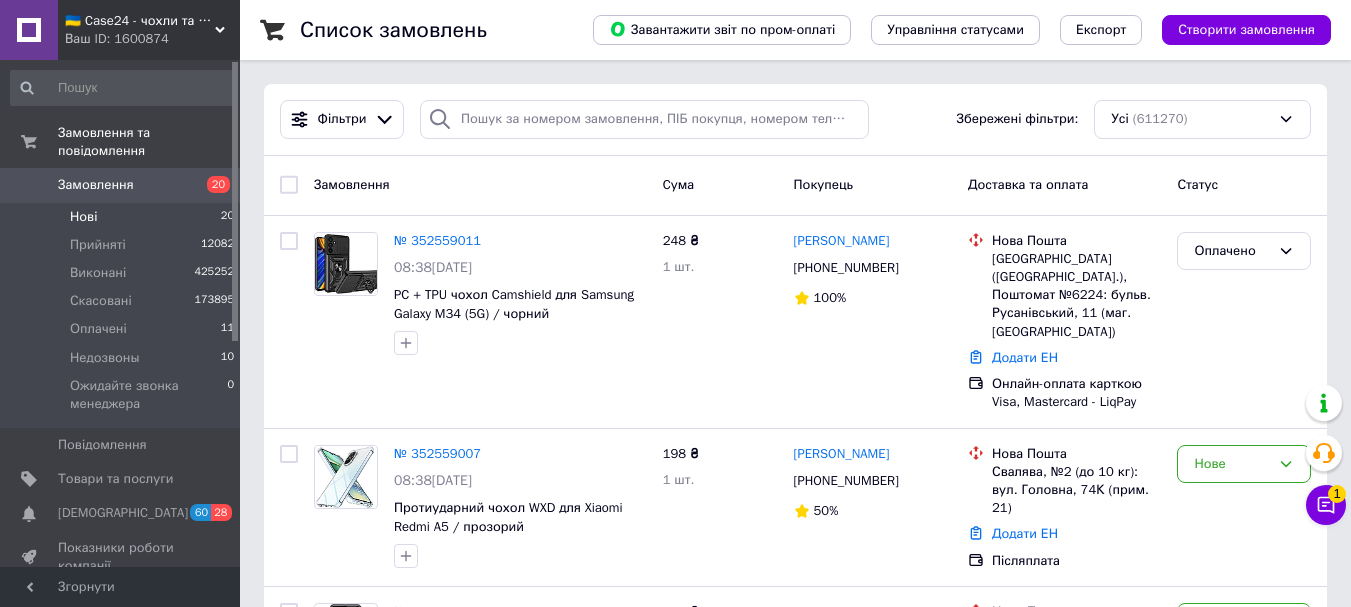 click on "Нові 20" at bounding box center [123, 217] 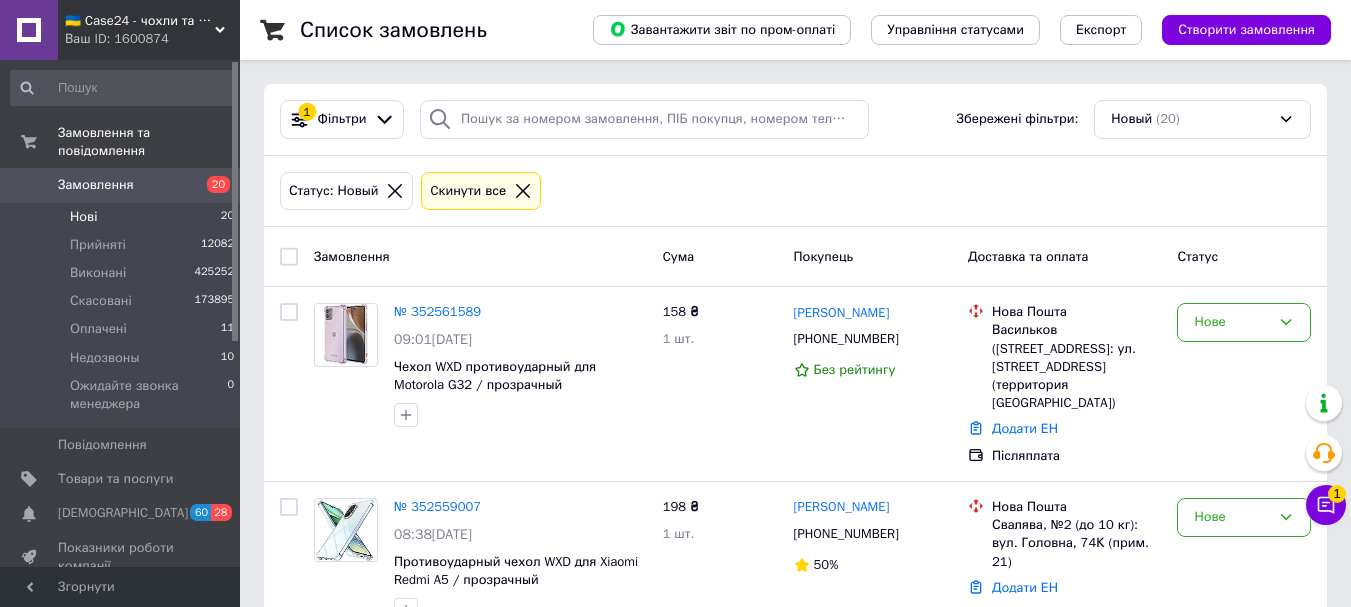 click at bounding box center (289, 257) 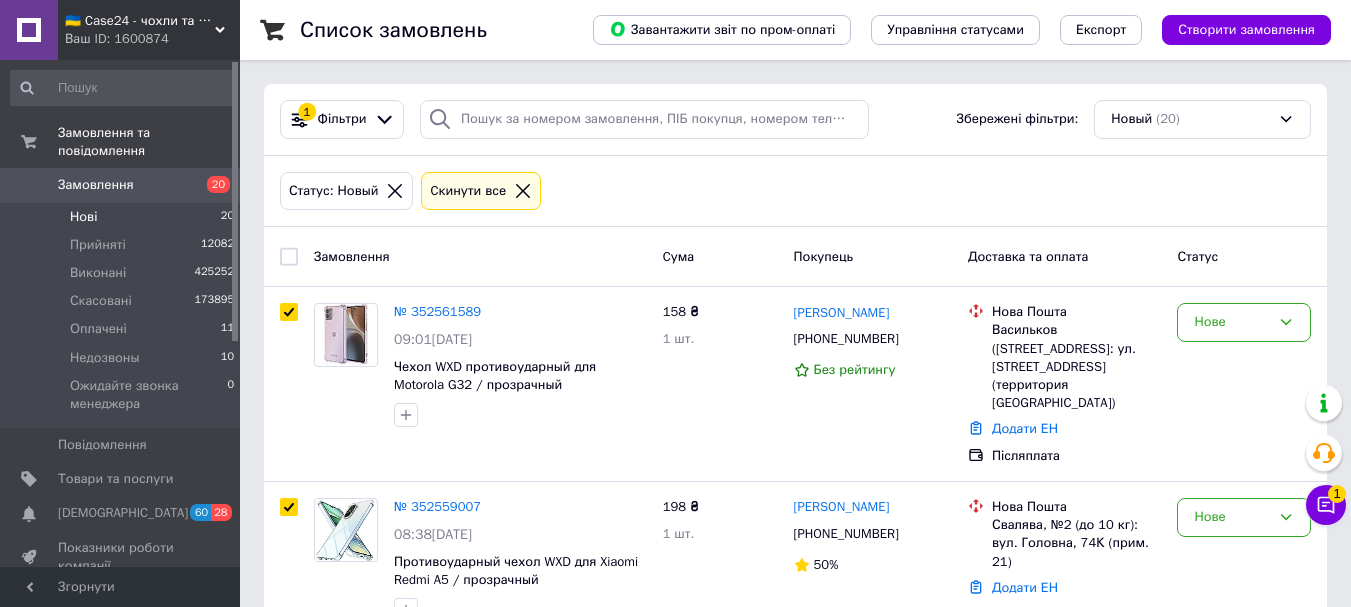 checkbox on "true" 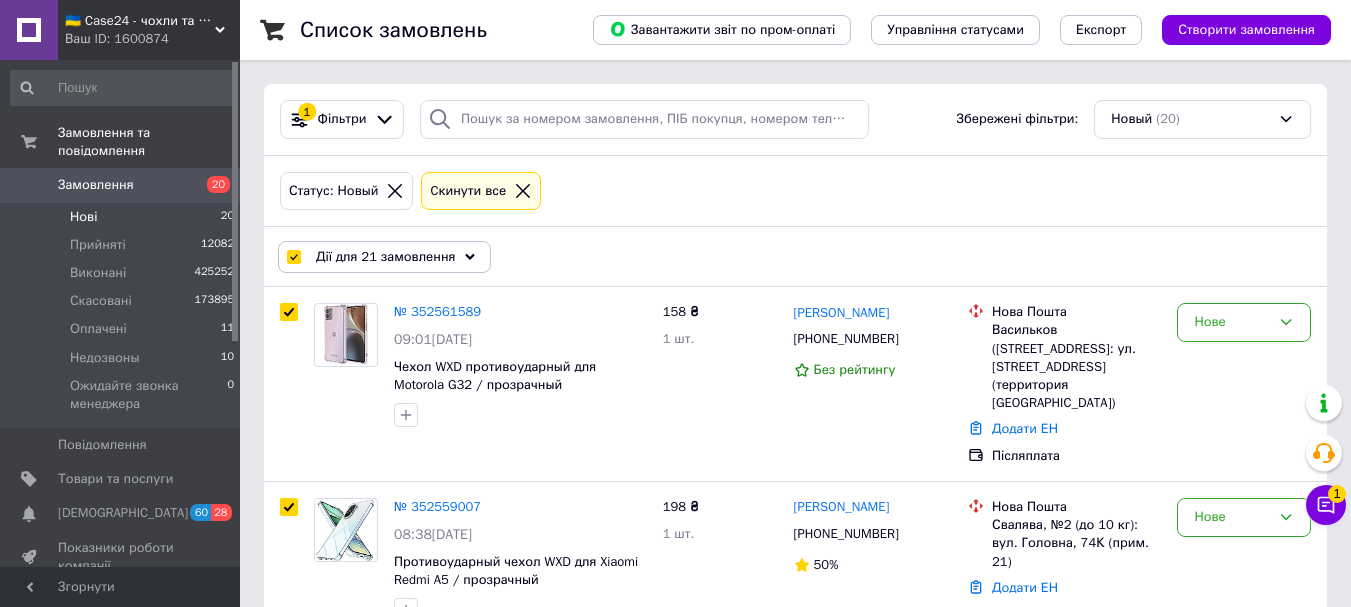 click on "Дії для 21 замовлення" at bounding box center [384, 257] 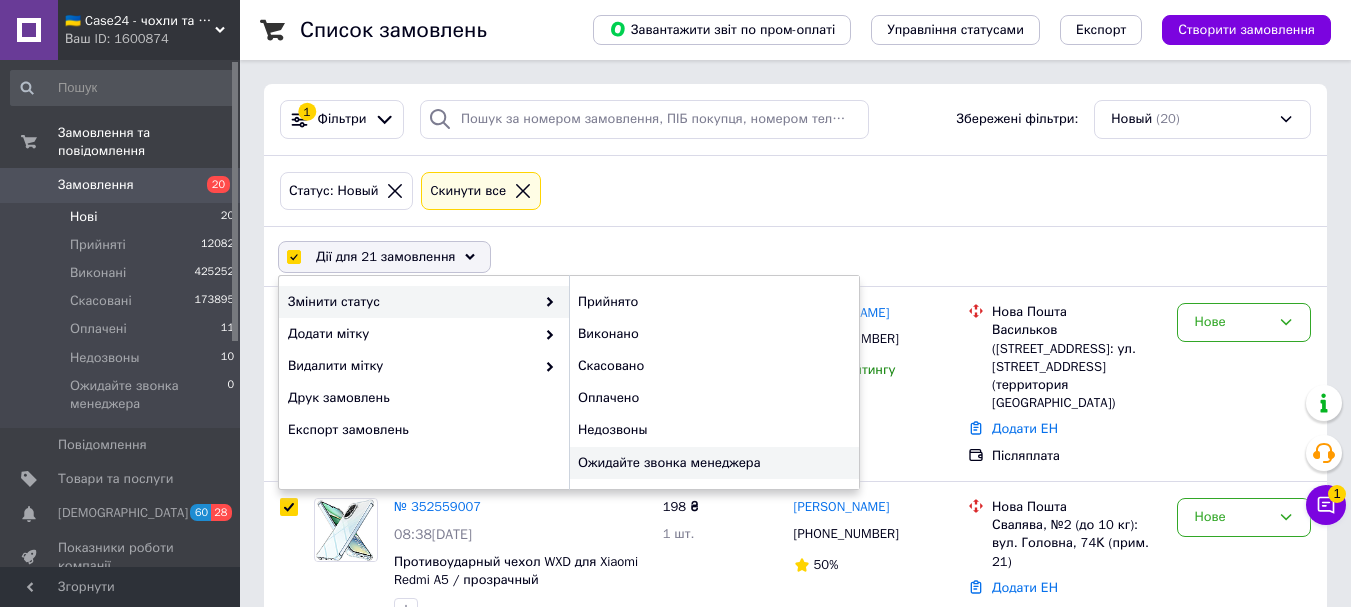 click on "Ожидайте звонка менеджера" at bounding box center [714, 463] 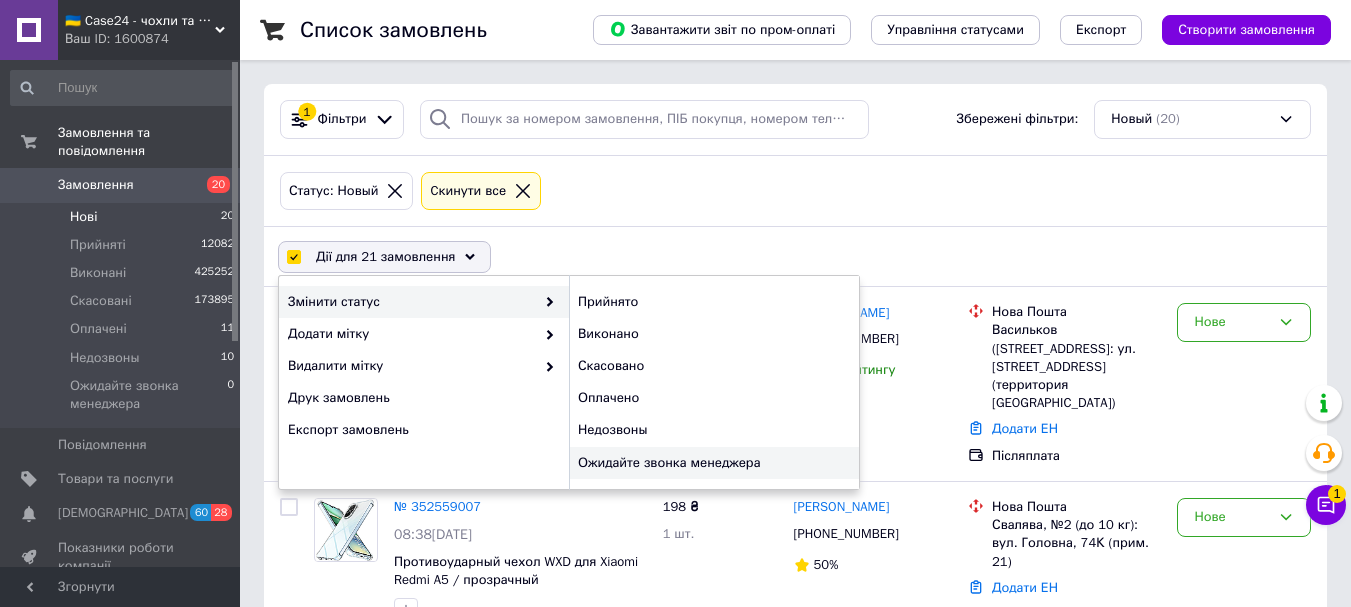 checkbox on "false" 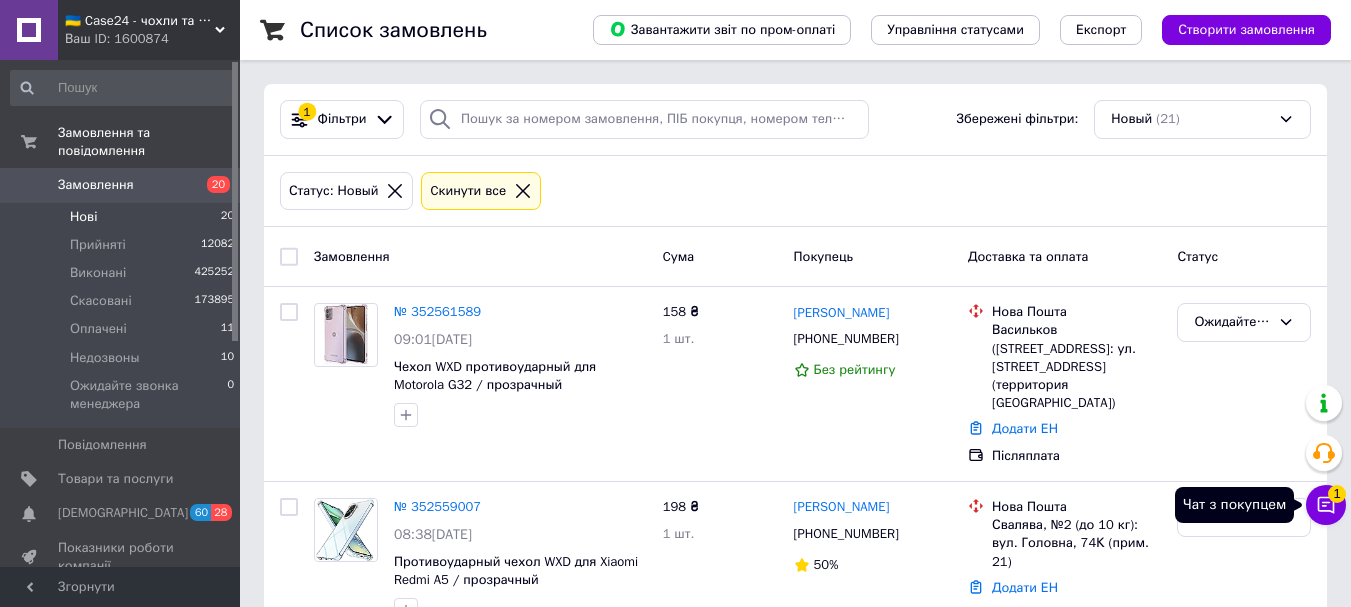 click 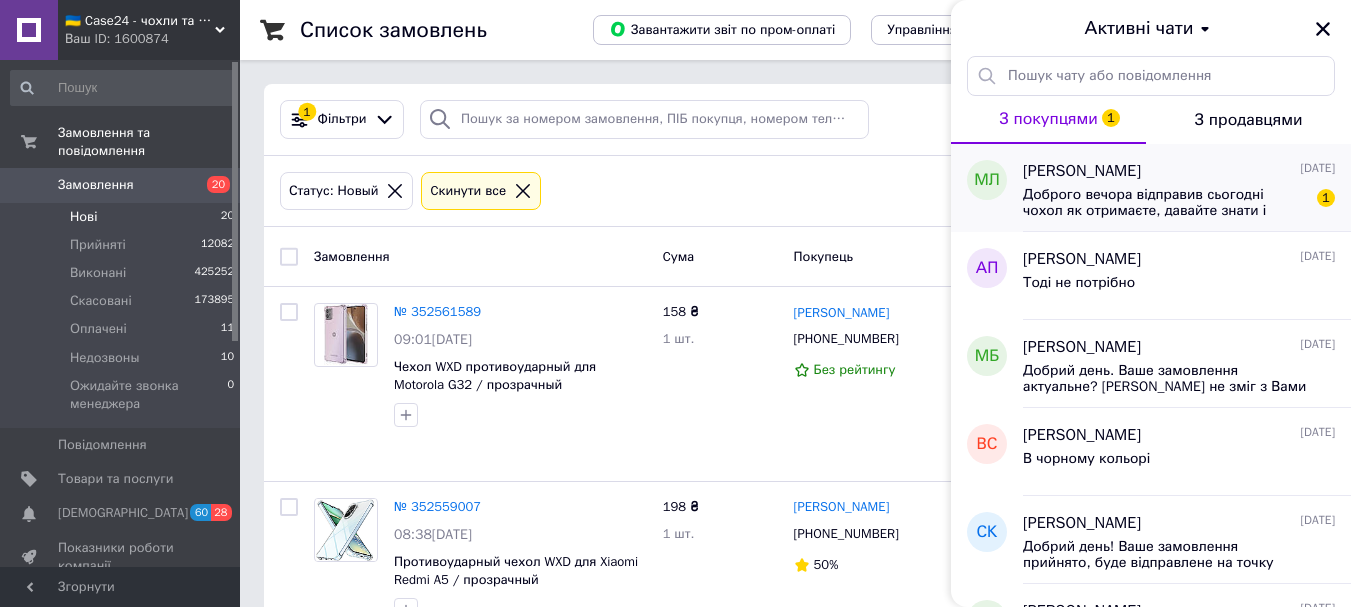 click on "Доброго вечора відправив сьогодні чохол як отримаєте, давайте знати і скиньте якшо можете якісь варіанти на той що потрібно" at bounding box center (1165, 203) 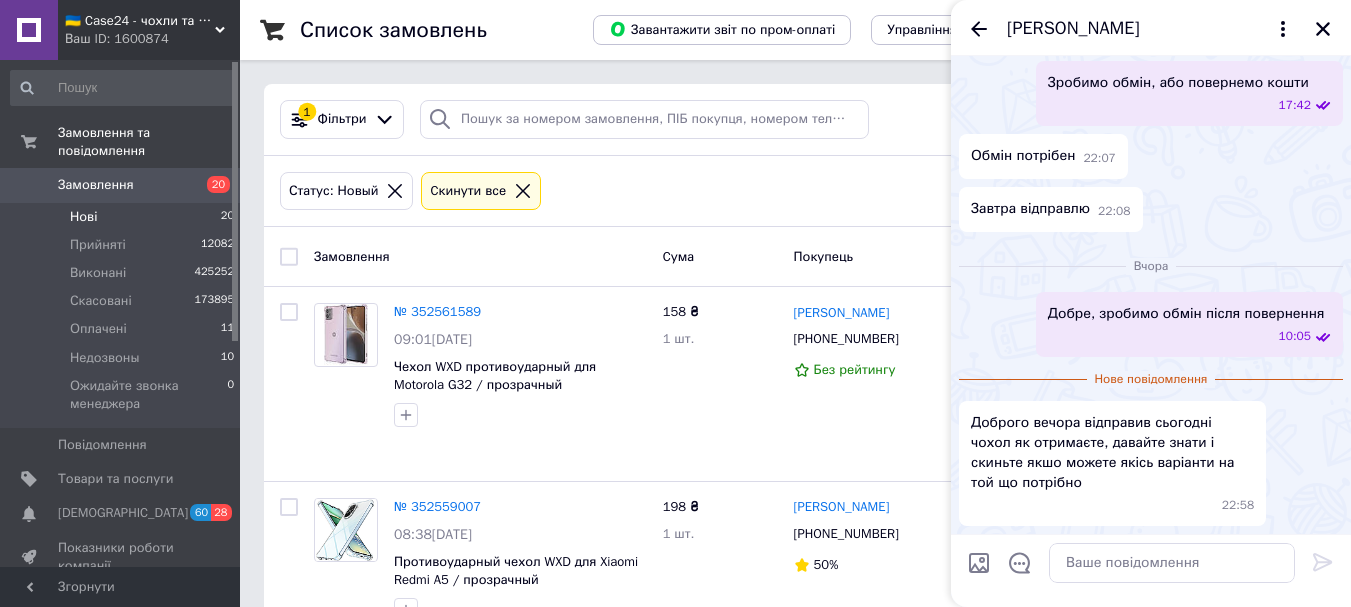 scroll, scrollTop: 1337, scrollLeft: 0, axis: vertical 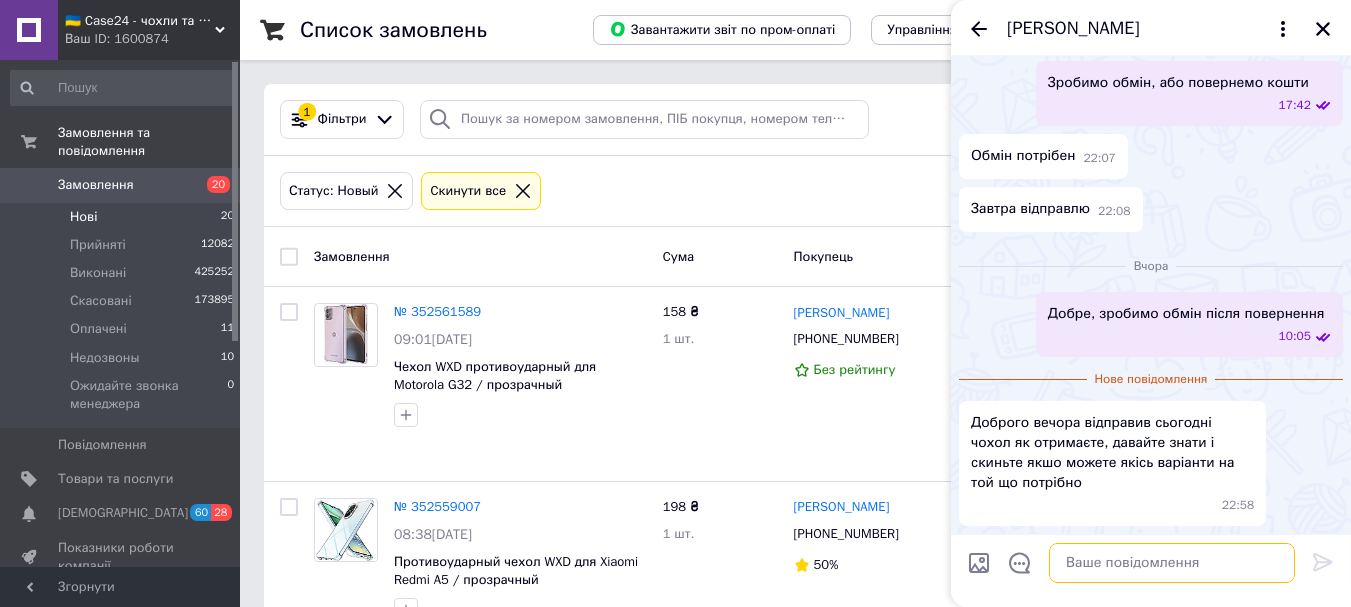 click at bounding box center (1172, 563) 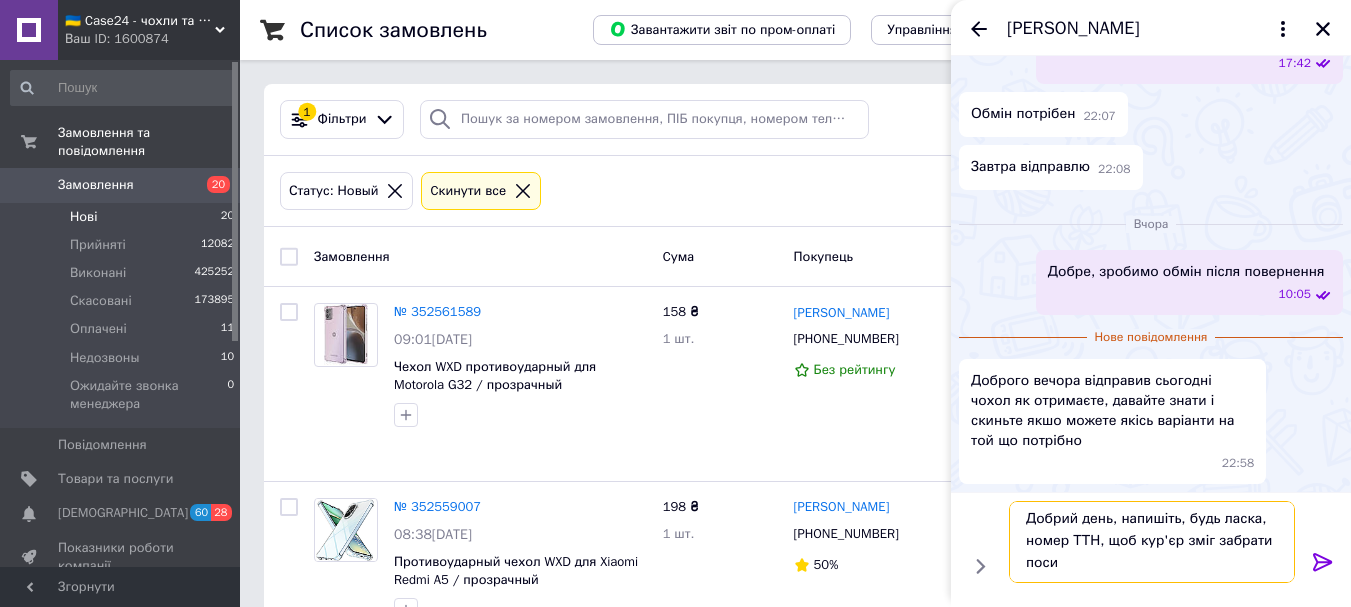 scroll, scrollTop: 2, scrollLeft: 0, axis: vertical 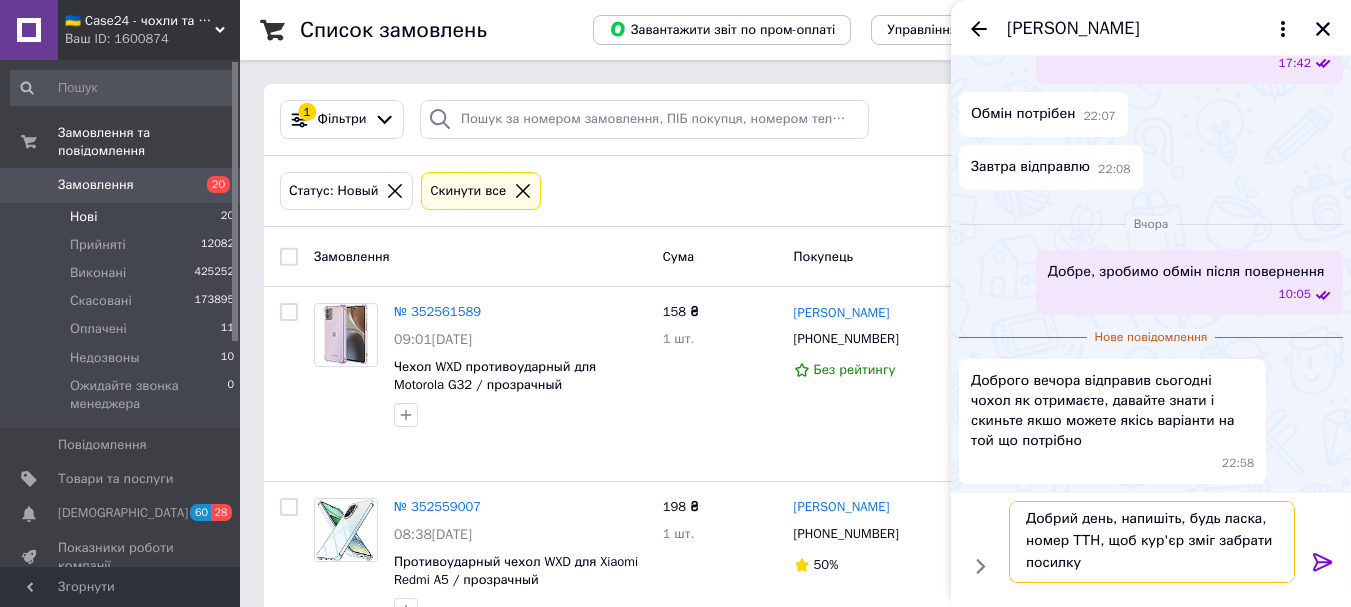 type on "Добрий день, напишіть, будь ласка, номер ТТН, щоб кур'єр зміг забрати посилку" 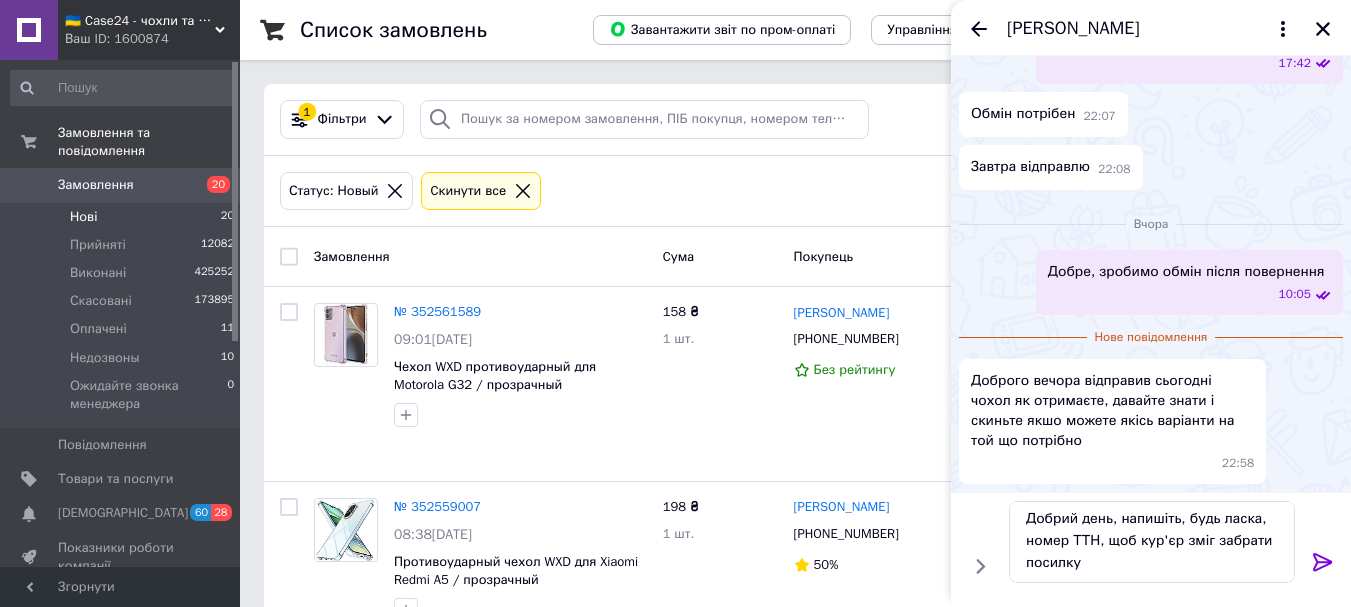 click 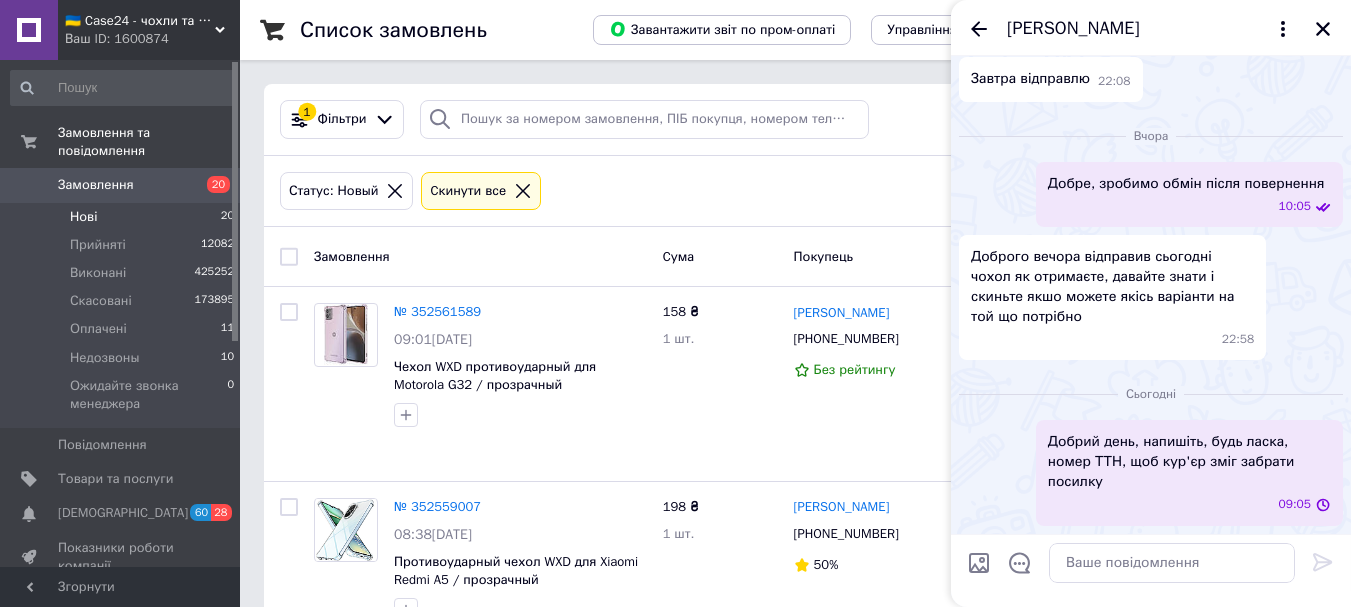 scroll, scrollTop: 0, scrollLeft: 0, axis: both 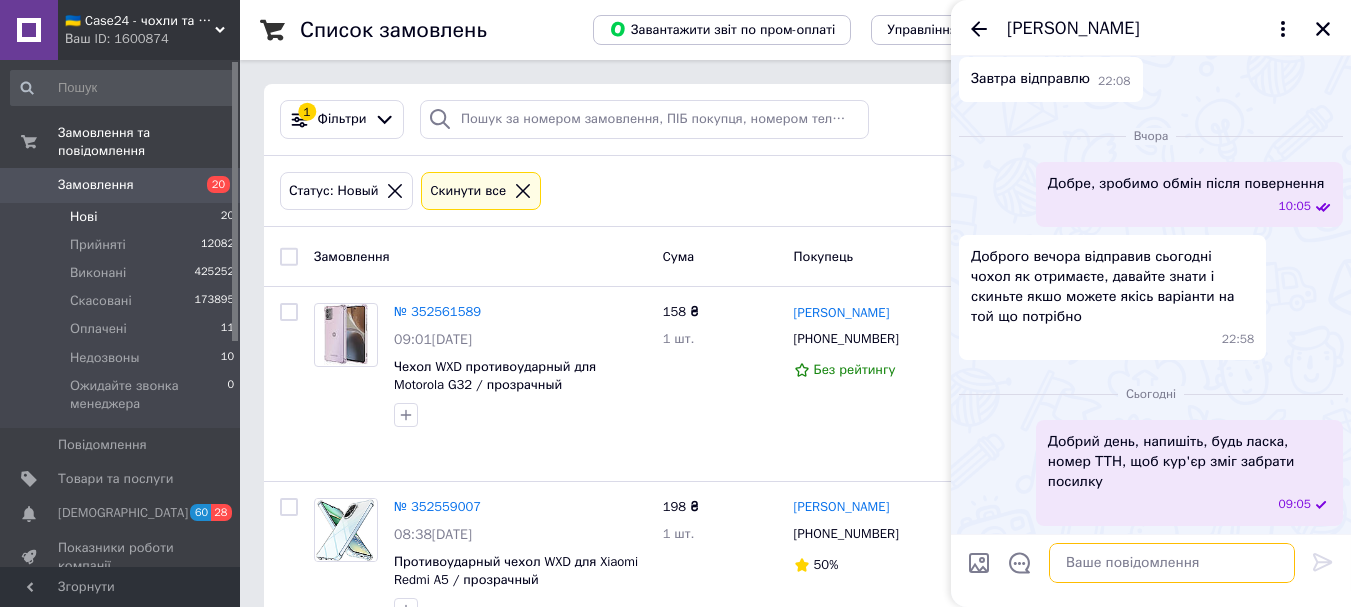 click at bounding box center [1172, 563] 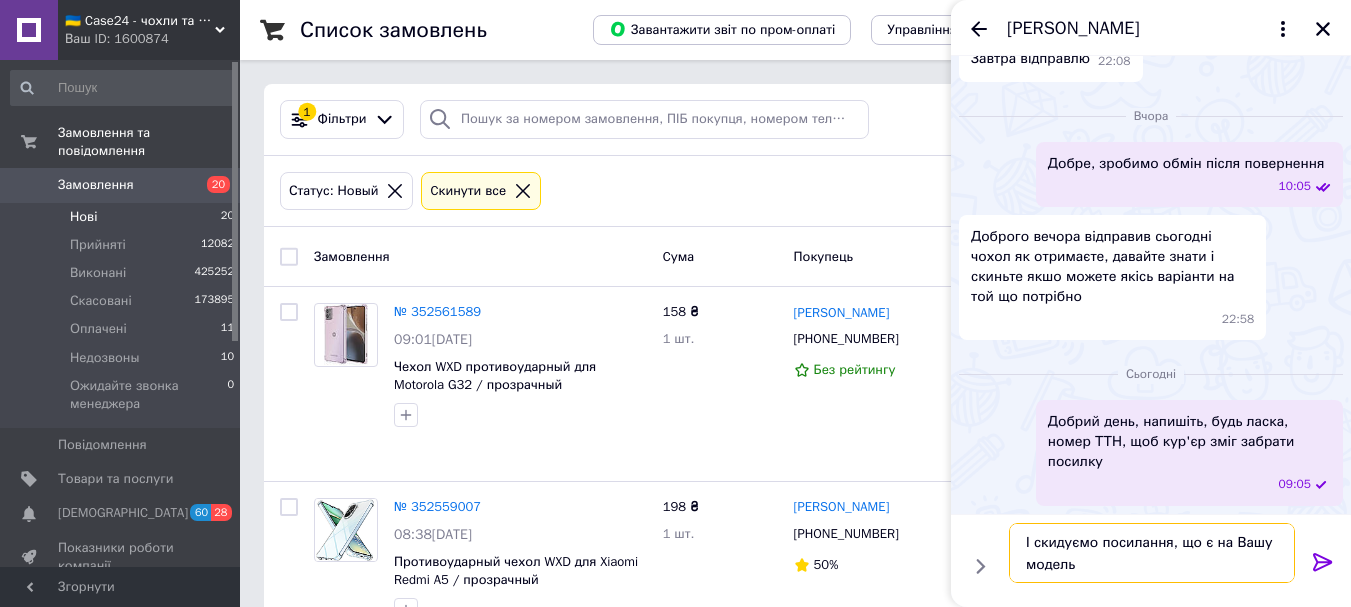 type on "І скидуємо посилання, що є на Вашу модель" 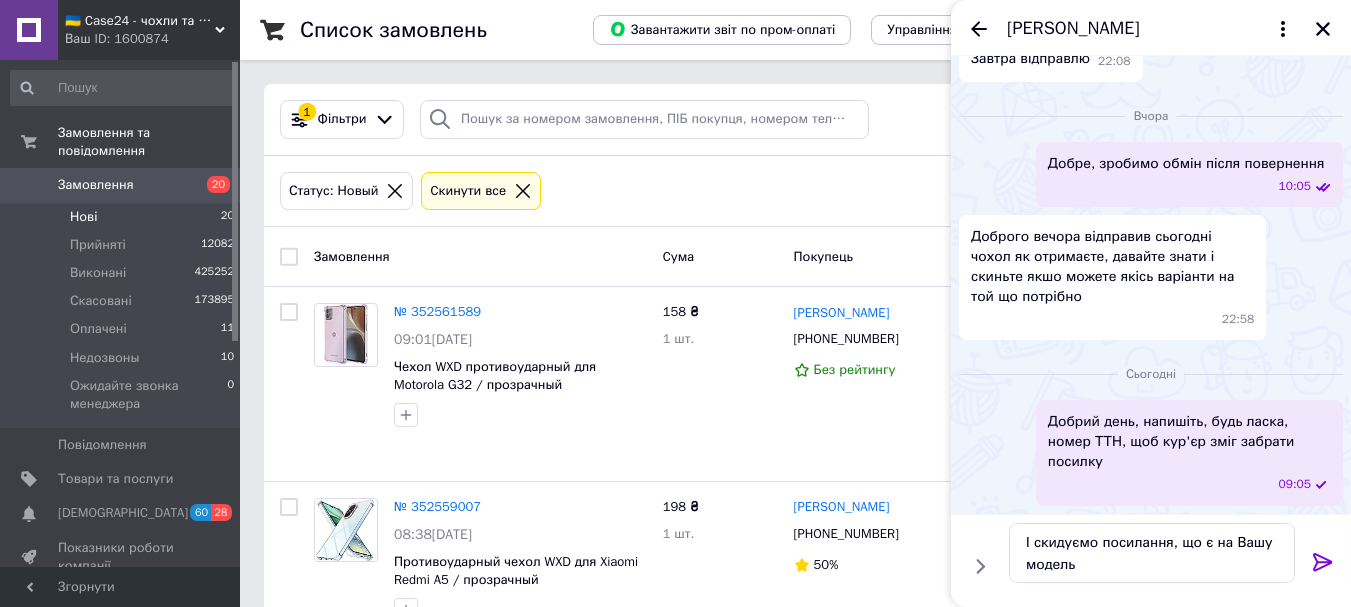 click 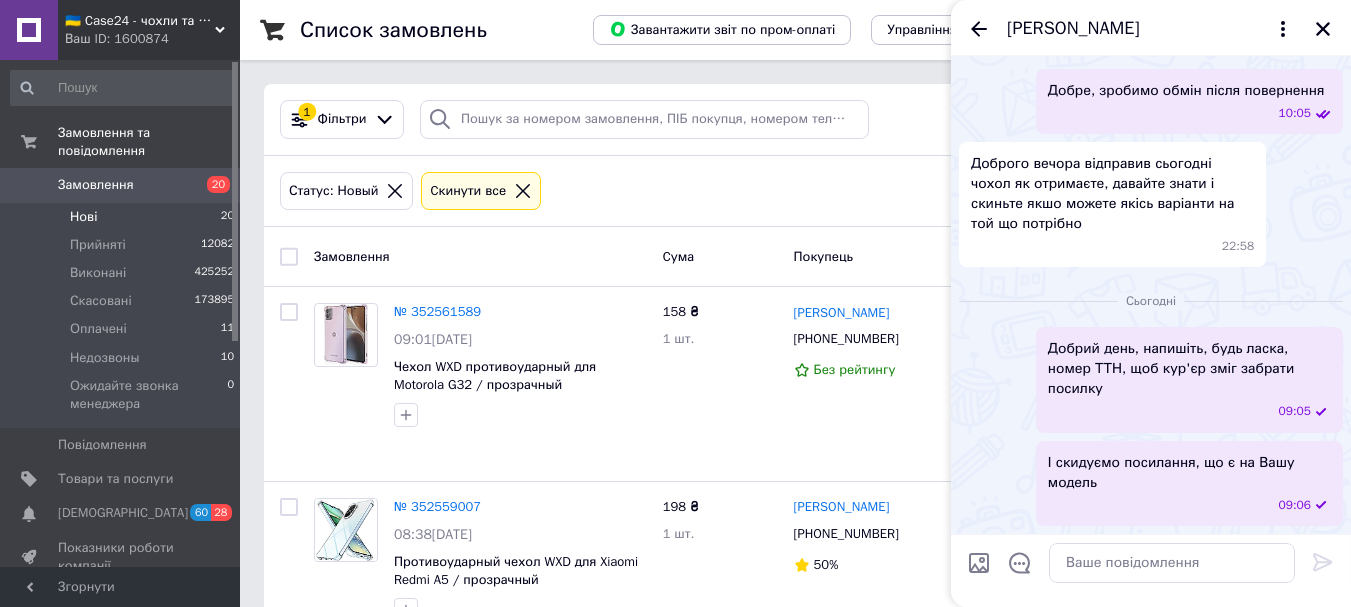 scroll, scrollTop: 1540, scrollLeft: 0, axis: vertical 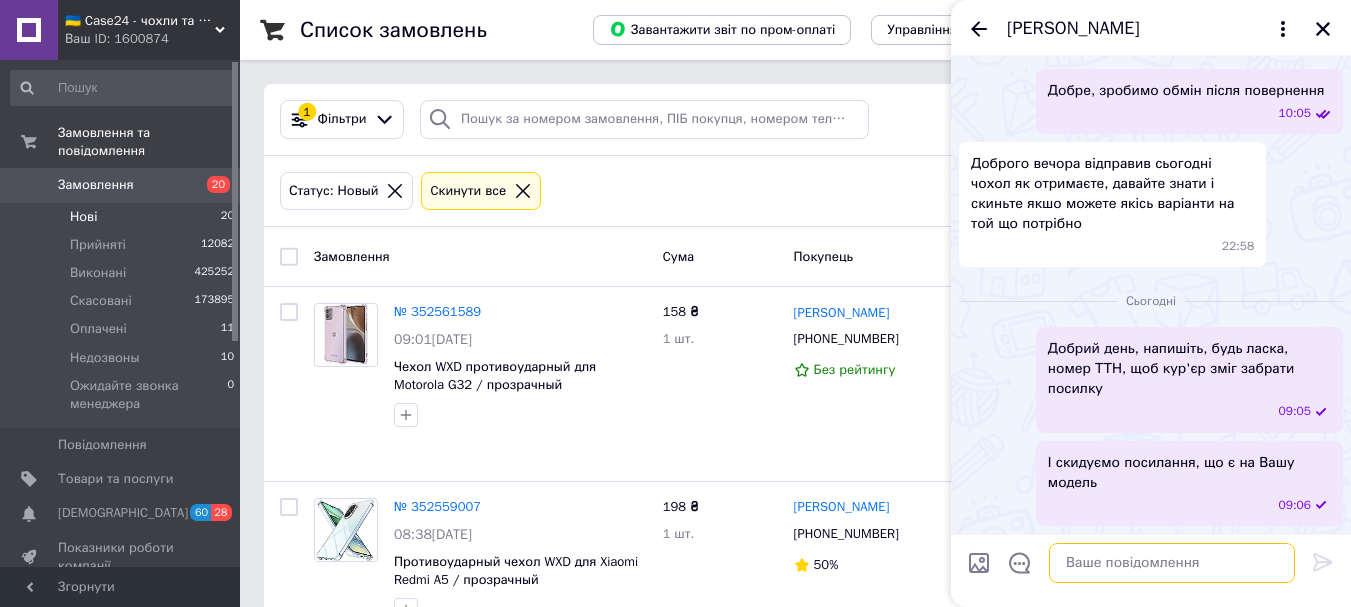 click at bounding box center (1172, 563) 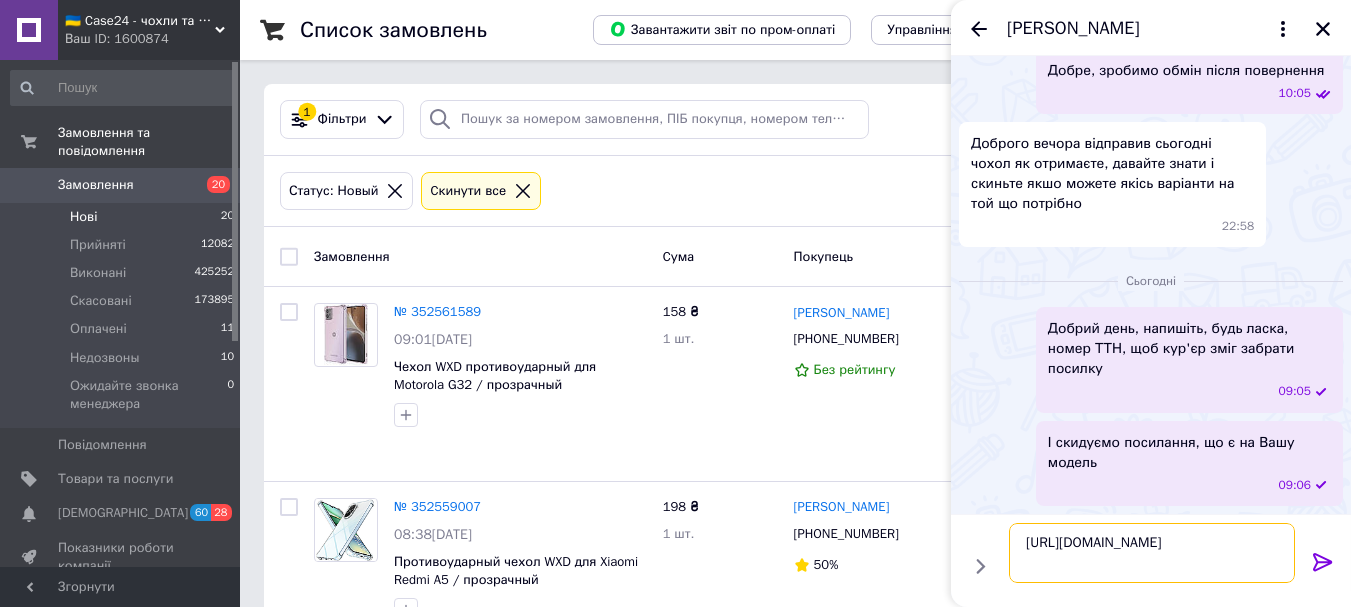 type on "https://case24.com.ua/g94161190-samsung-galaxy-tab" 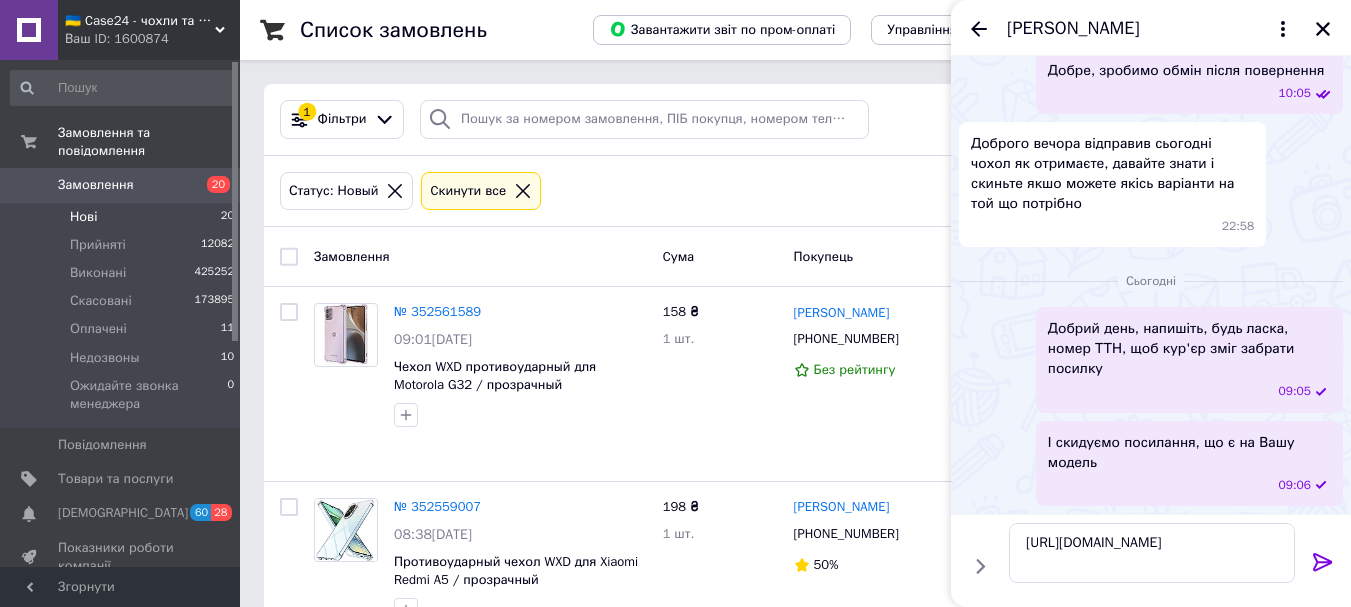 click 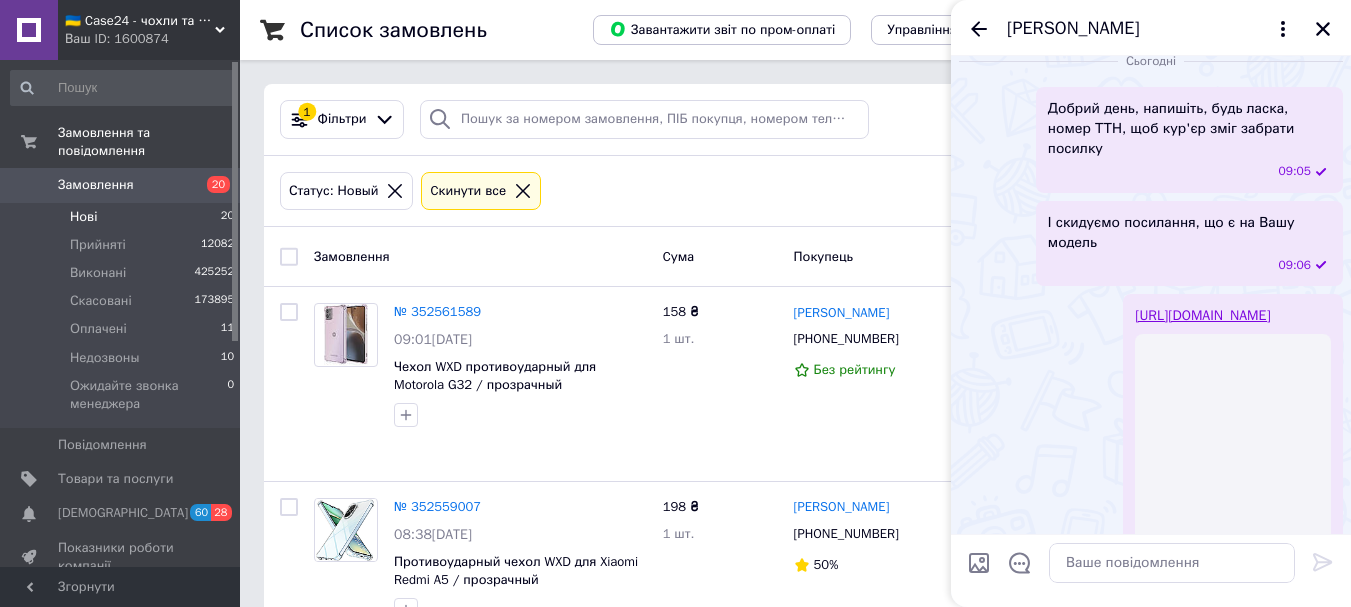 scroll, scrollTop: 1881, scrollLeft: 0, axis: vertical 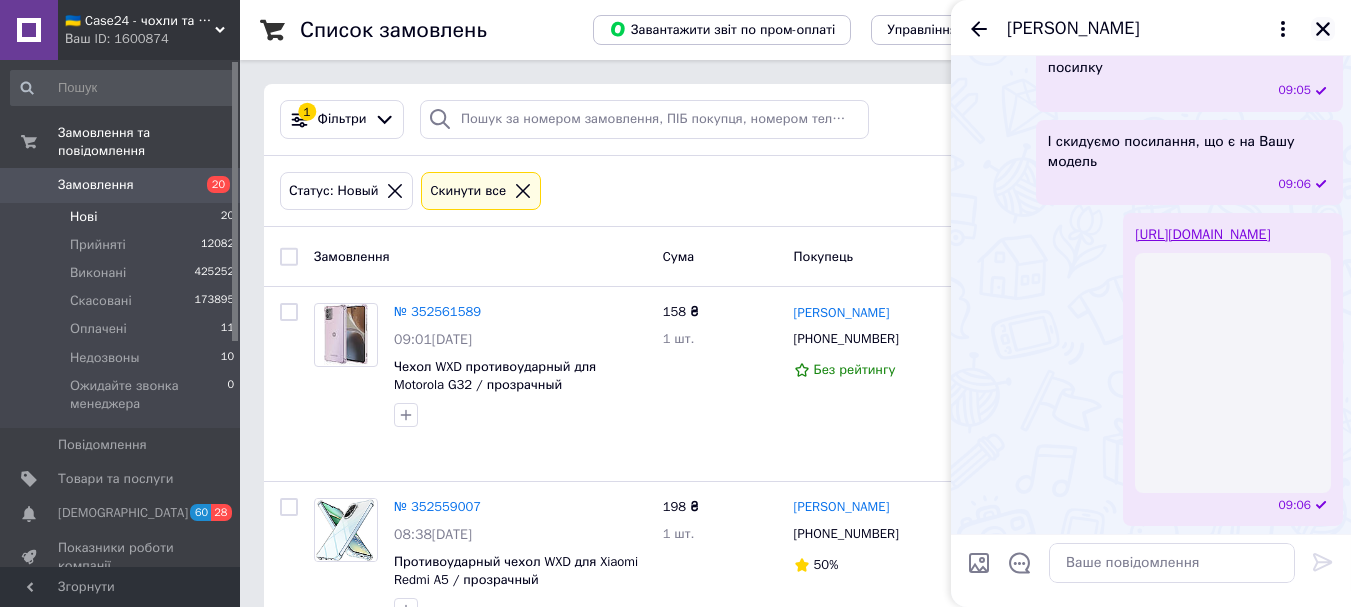 click 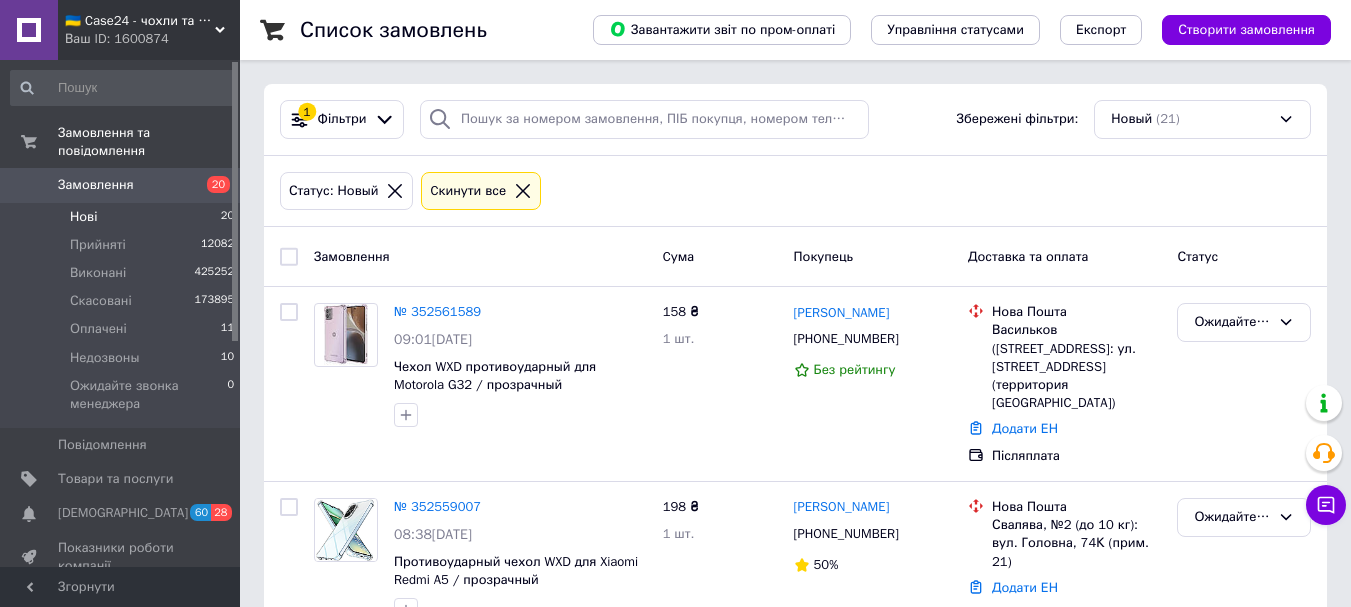 click on "Замовлення 20" at bounding box center [123, 185] 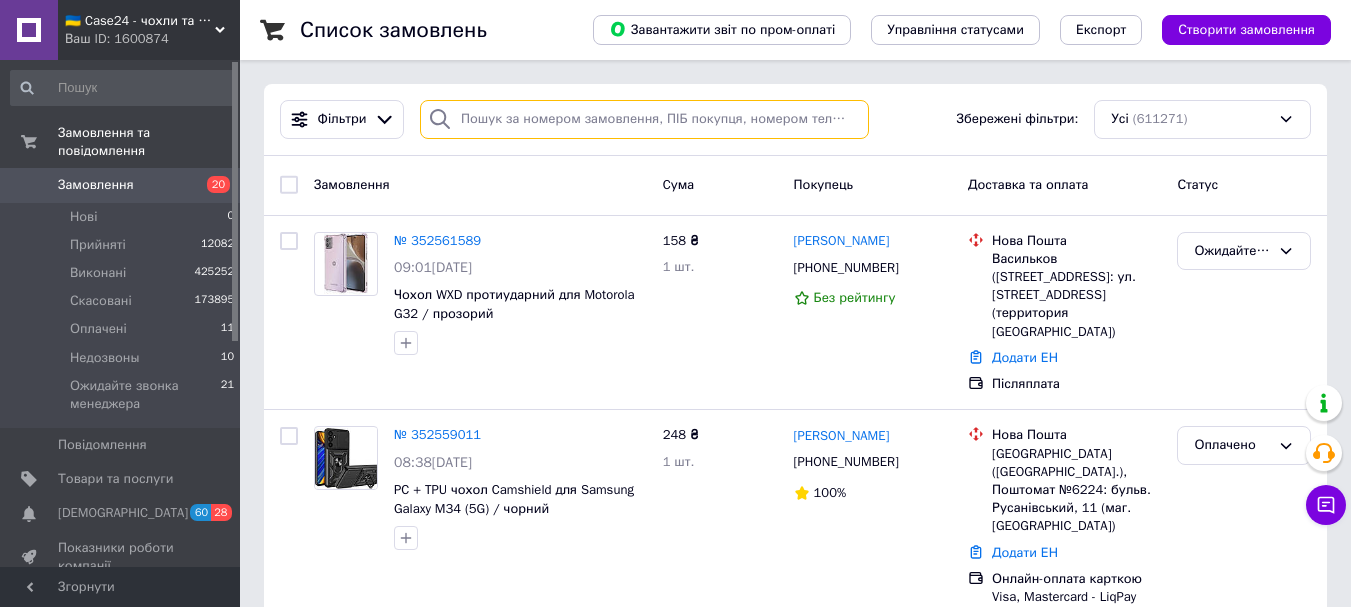 click at bounding box center (644, 119) 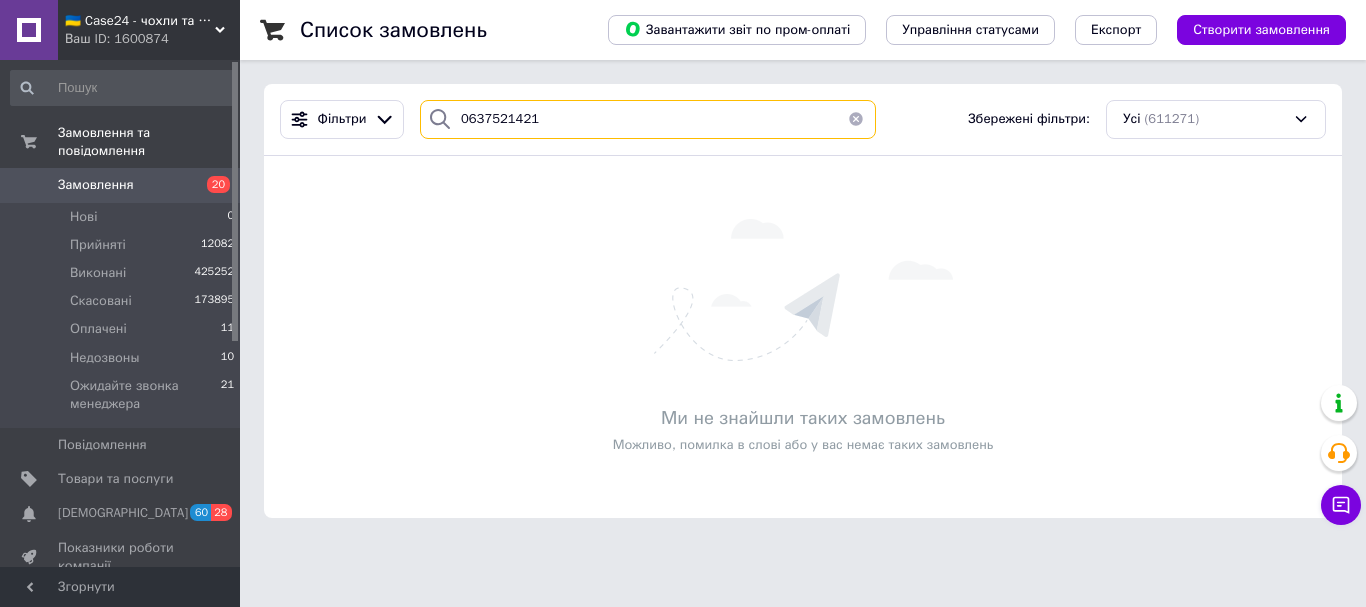 drag, startPoint x: 568, startPoint y: 130, endPoint x: 485, endPoint y: 130, distance: 83 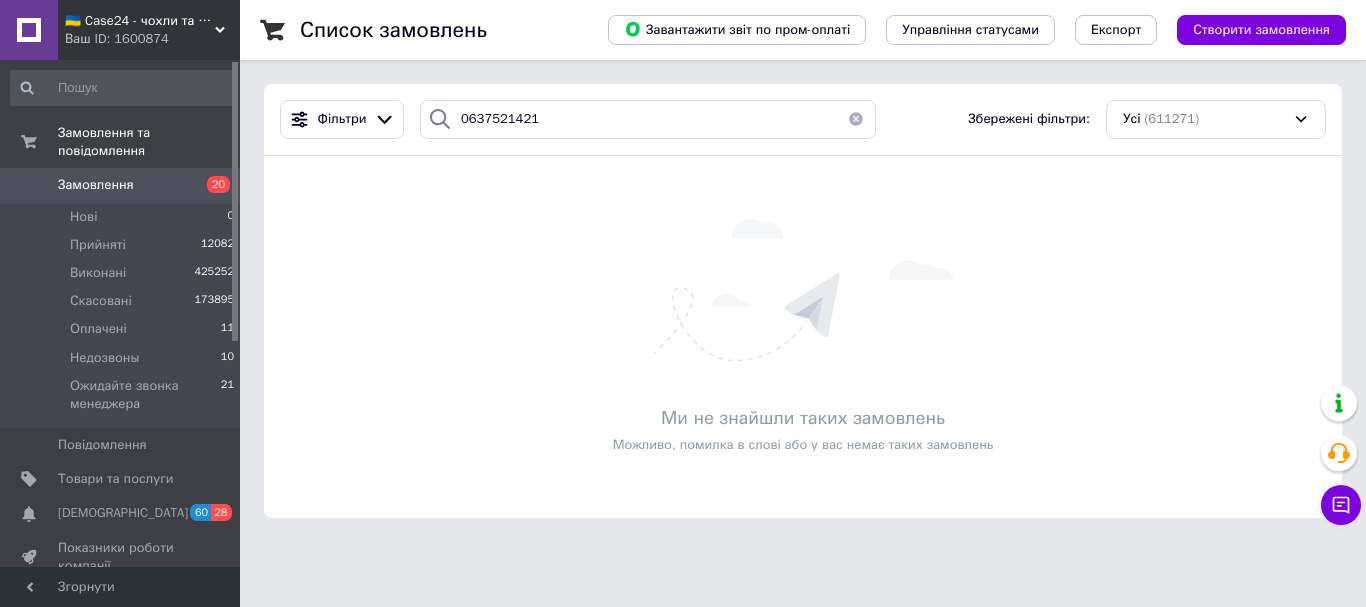 click on "Замовлення" at bounding box center (96, 185) 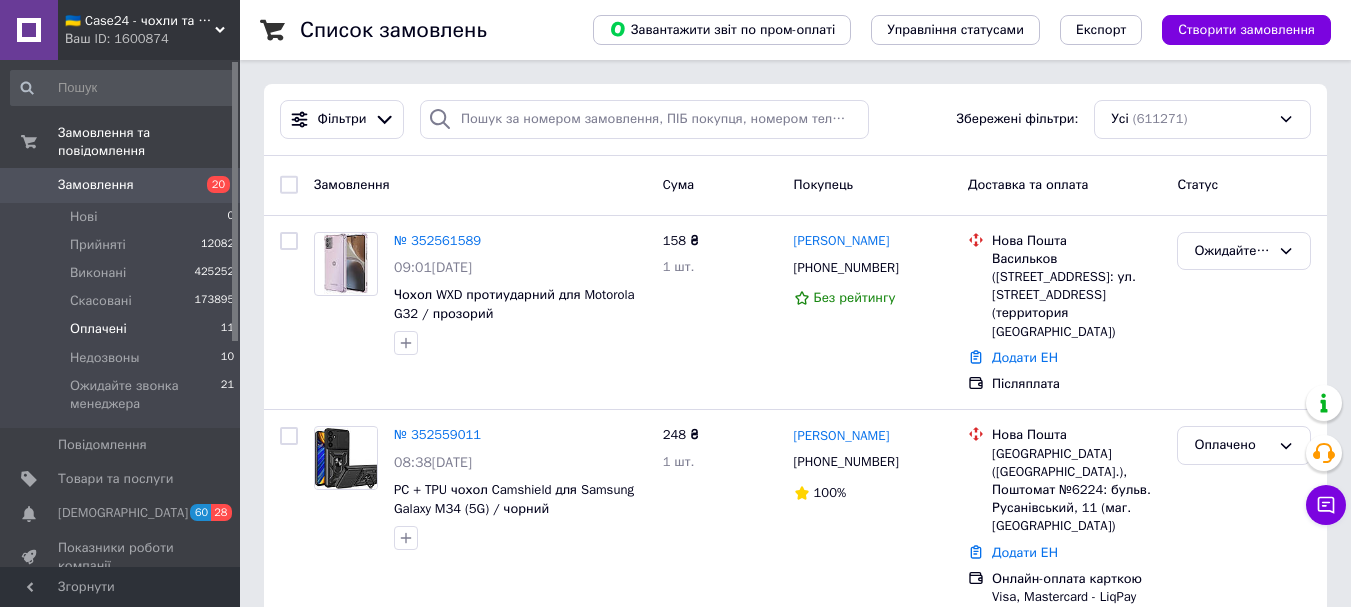 click on "Оплачені" at bounding box center [98, 329] 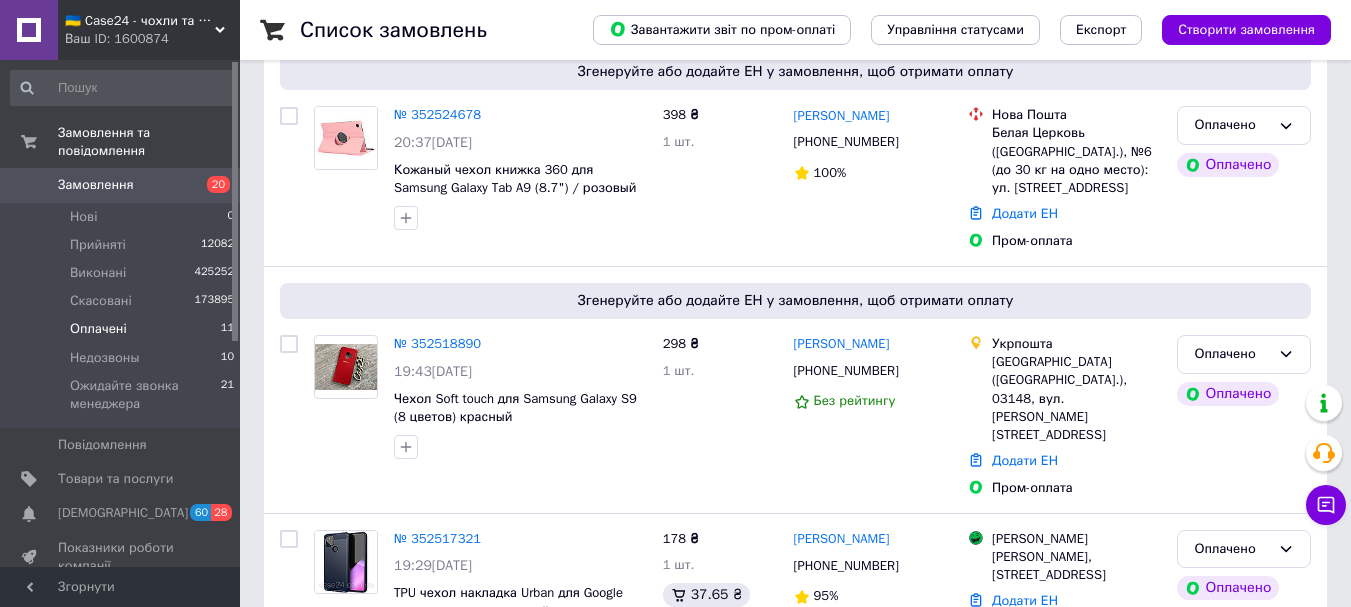 scroll, scrollTop: 1936, scrollLeft: 0, axis: vertical 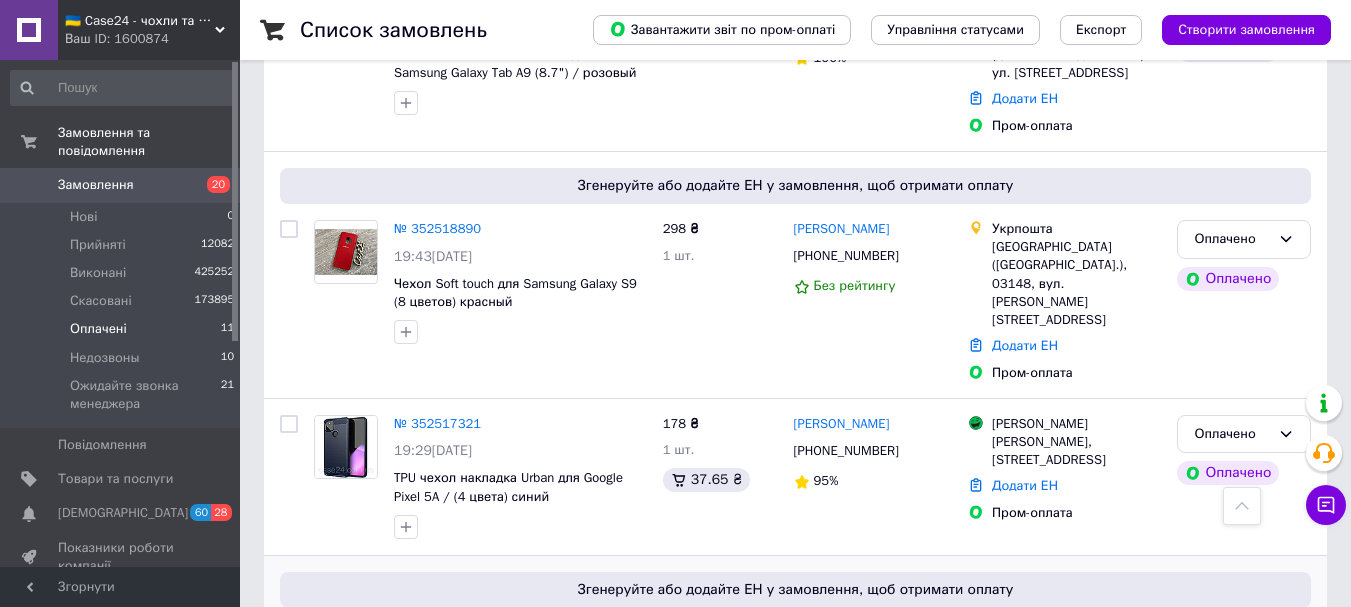 click 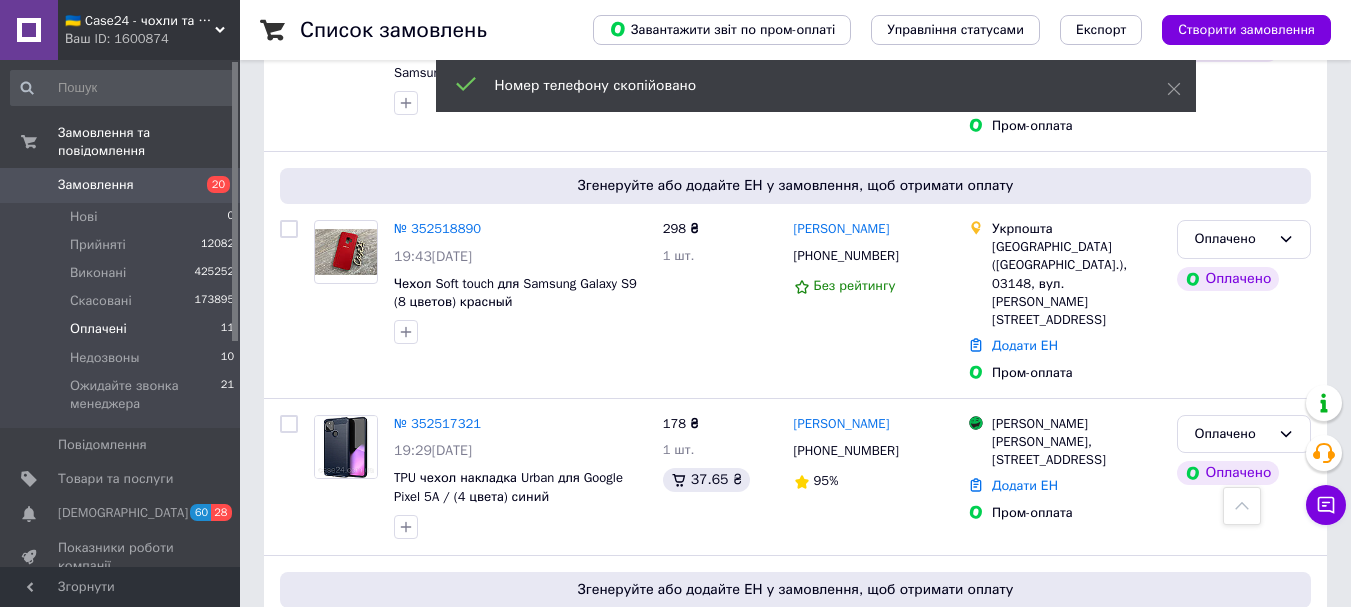 click on "Замовлення" at bounding box center (121, 185) 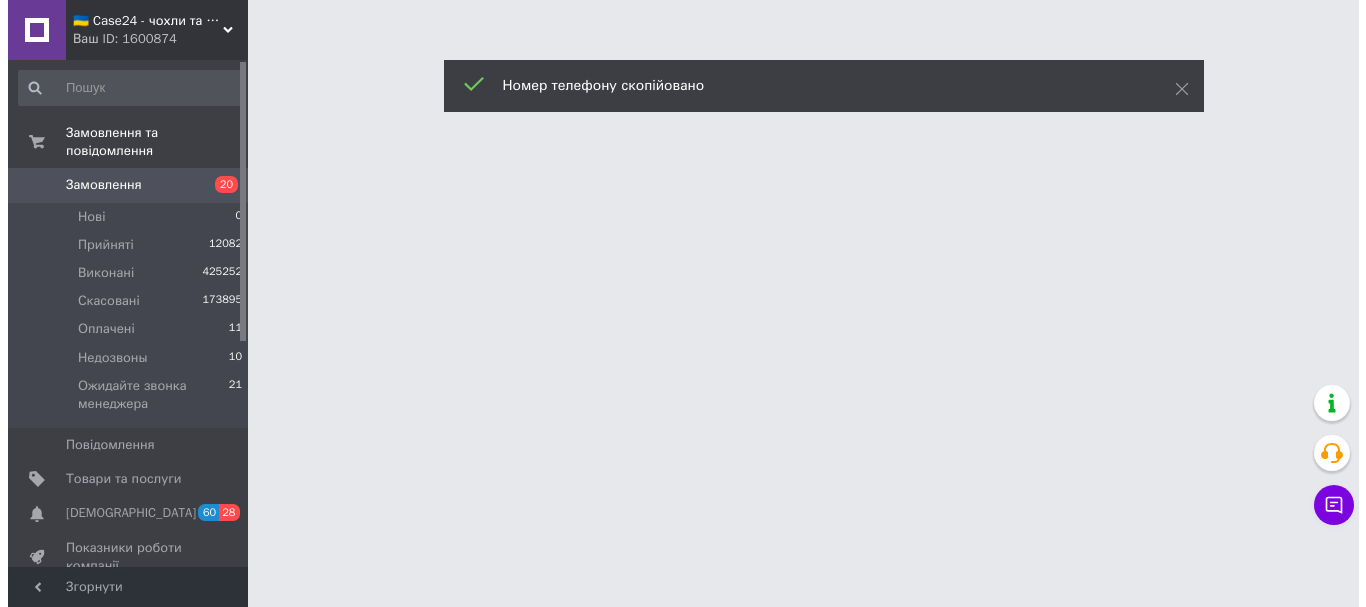 scroll, scrollTop: 0, scrollLeft: 0, axis: both 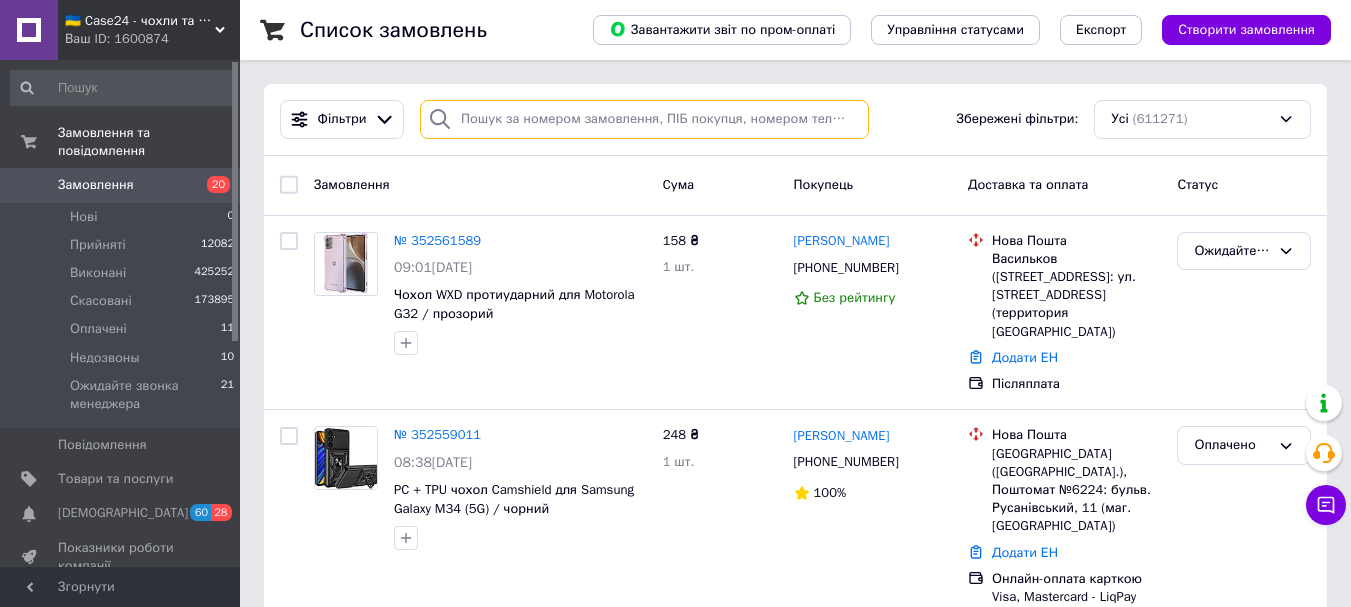 click at bounding box center (644, 119) 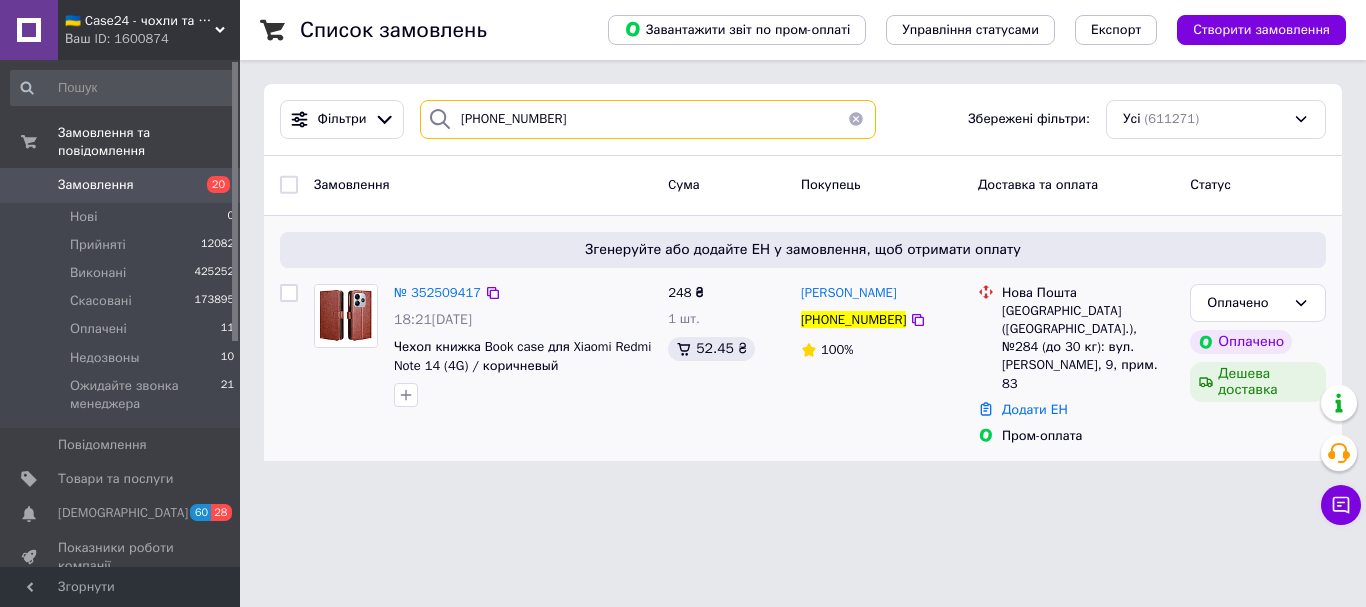 type on "+380954234854" 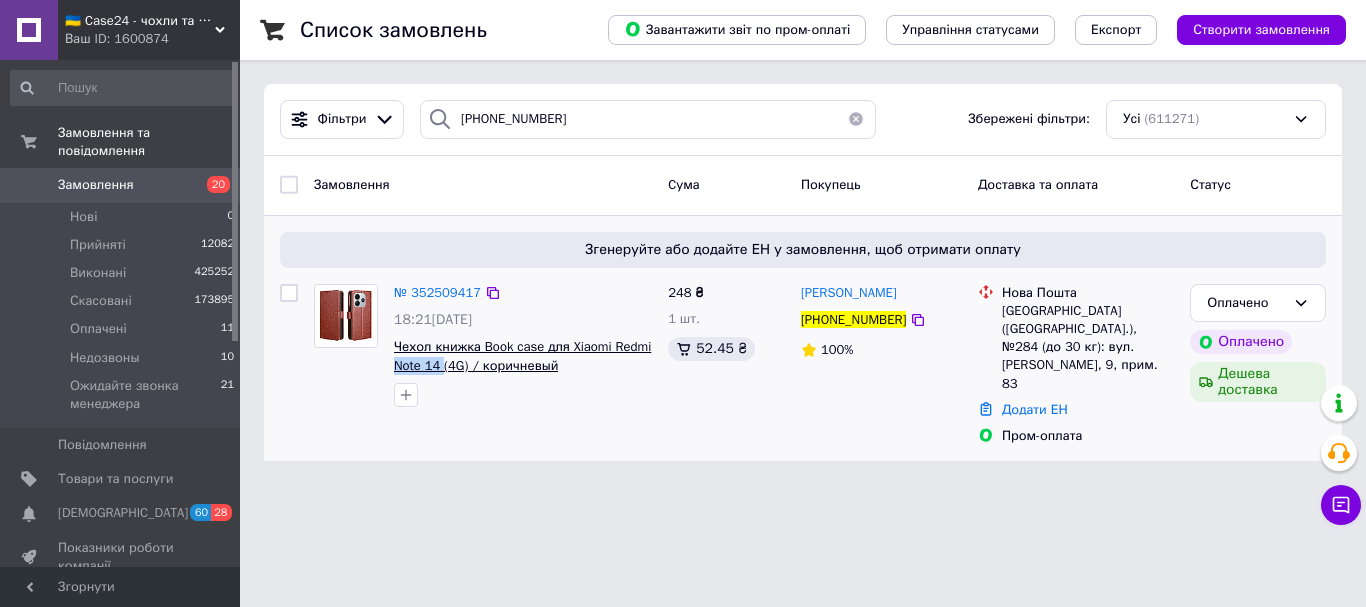 drag, startPoint x: 388, startPoint y: 369, endPoint x: 442, endPoint y: 367, distance: 54.037025 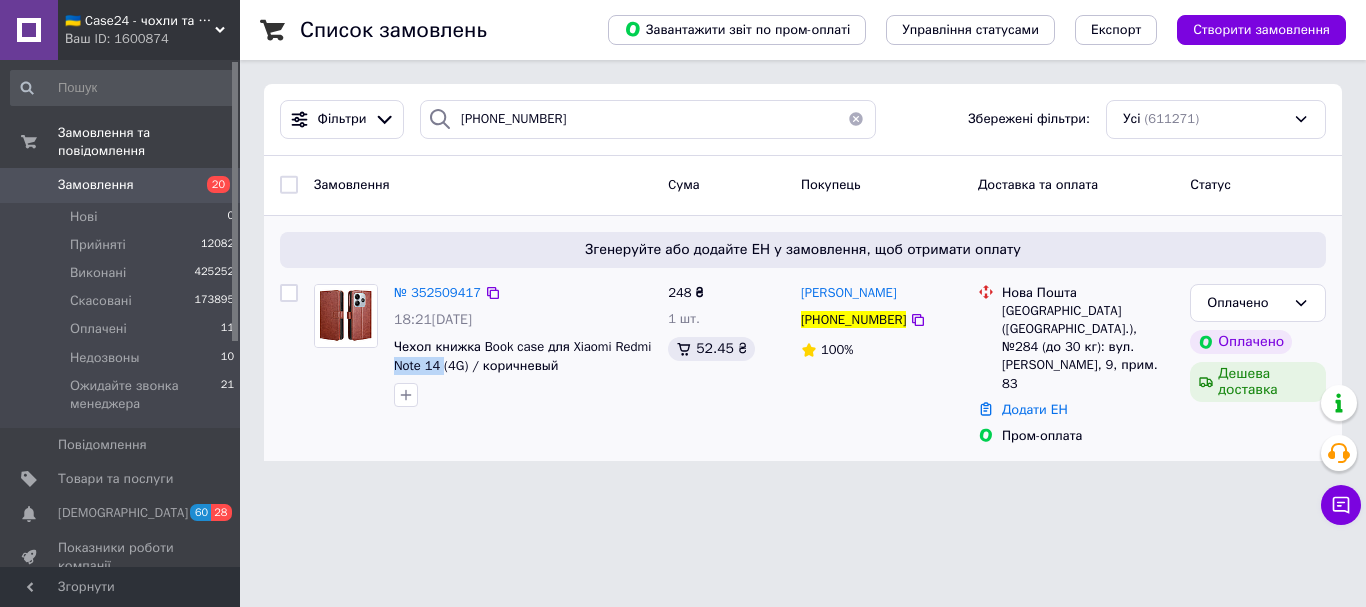 copy on "Note 14" 